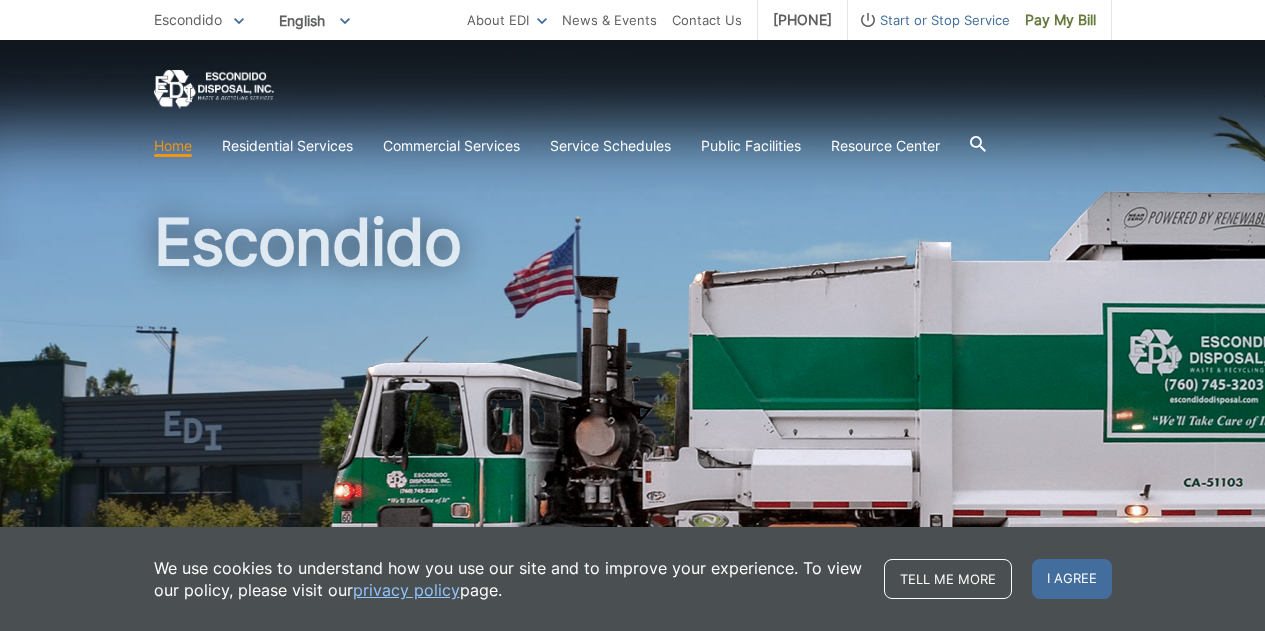 scroll, scrollTop: 0, scrollLeft: 0, axis: both 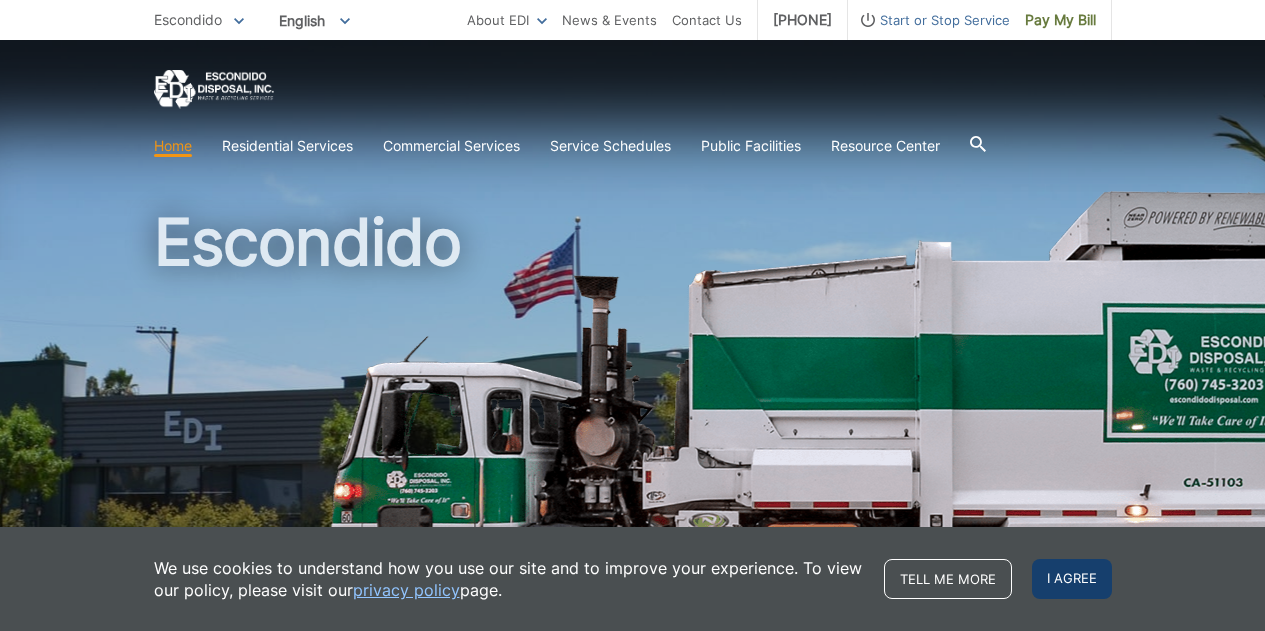 click on "I agree" at bounding box center (1072, 579) 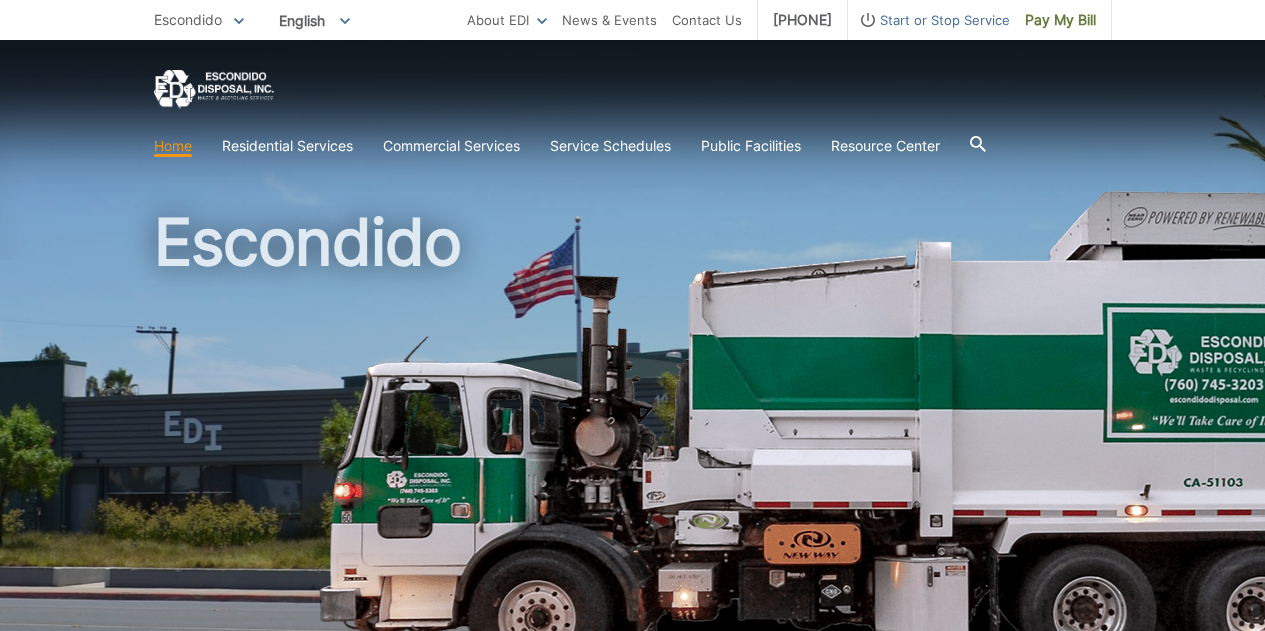 click on "Home" at bounding box center (173, 146) 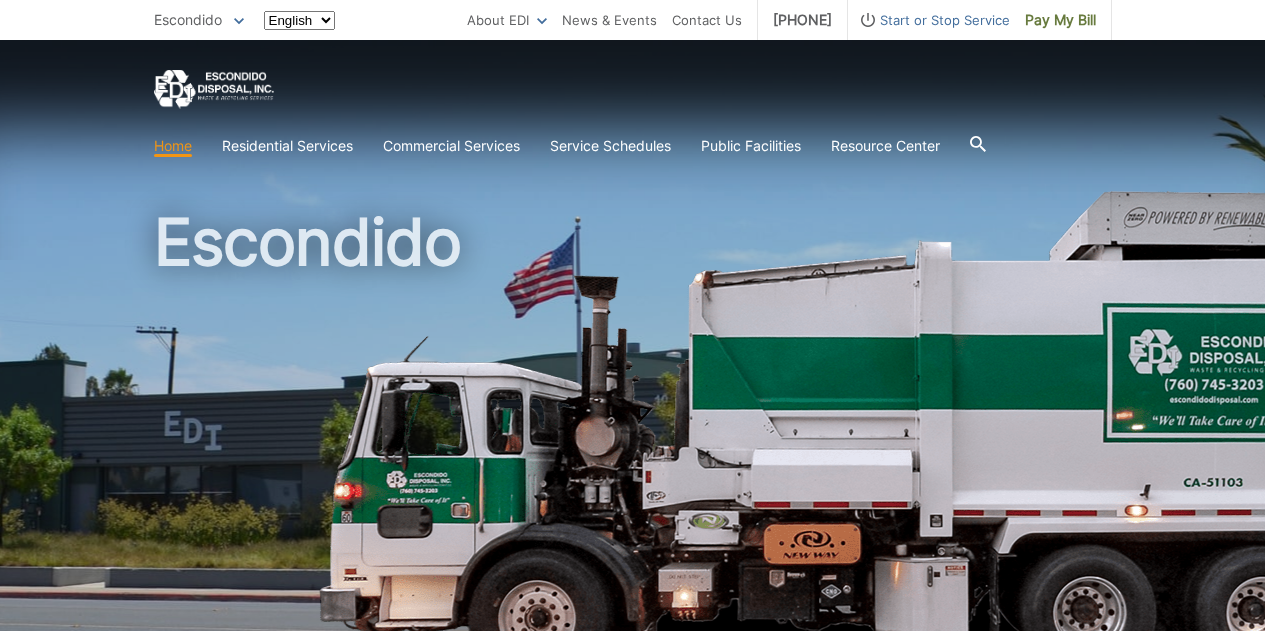 scroll, scrollTop: 0, scrollLeft: 0, axis: both 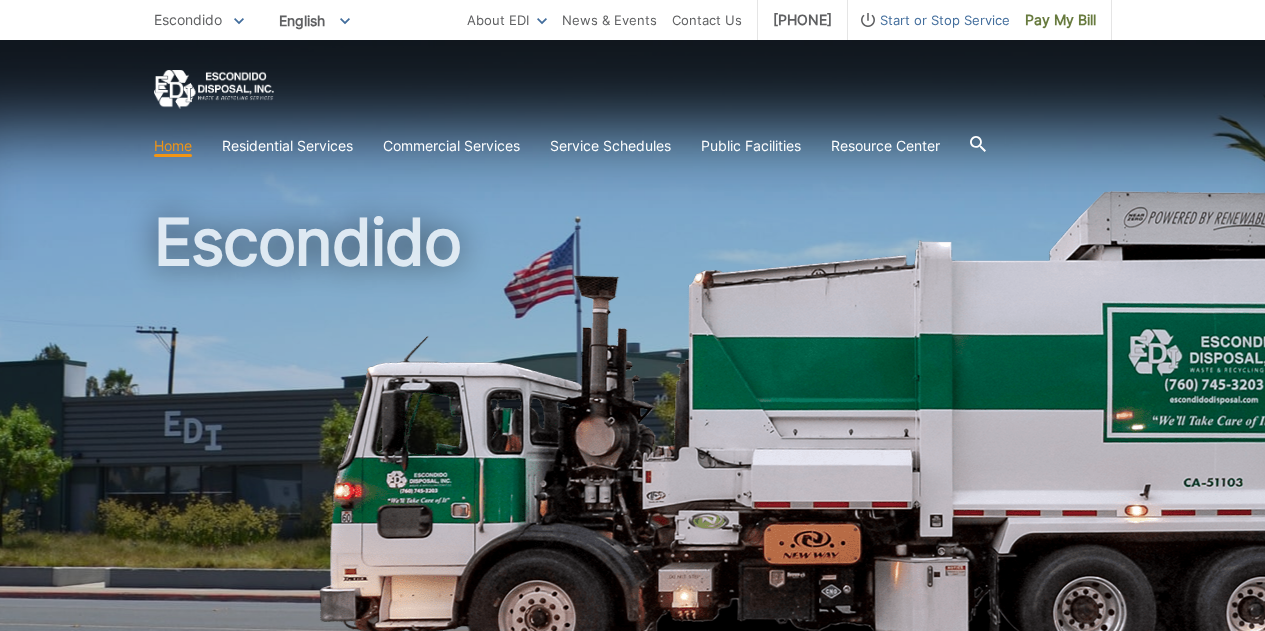 click at bounding box center [214, 89] 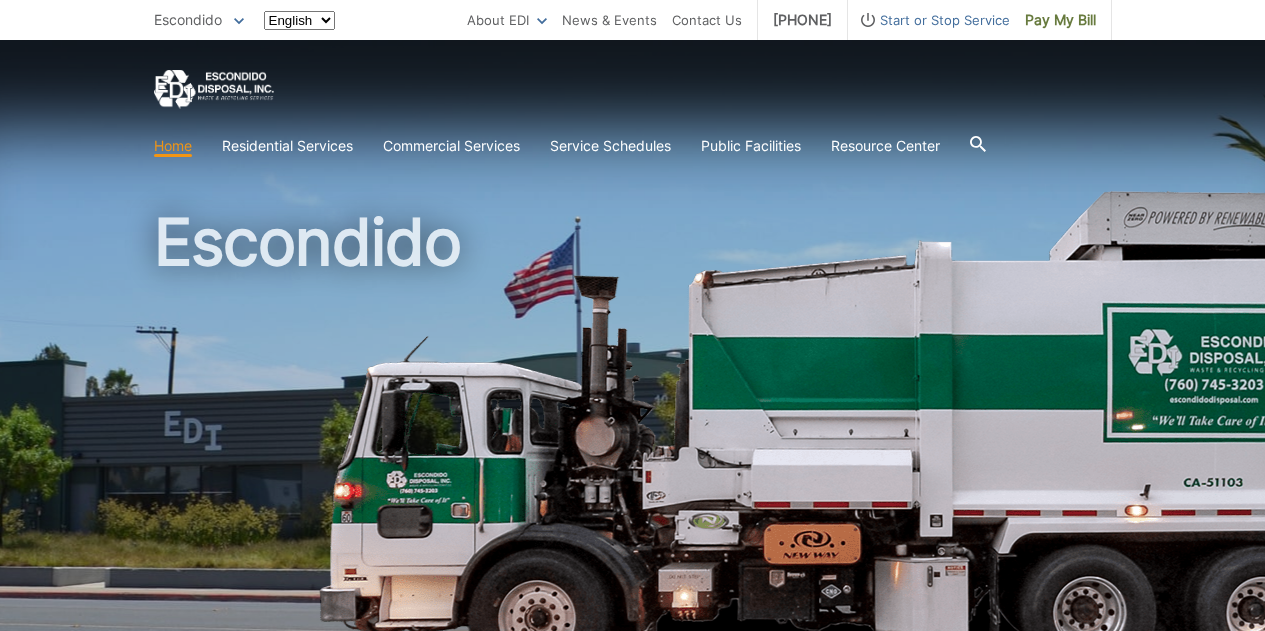 scroll, scrollTop: 0, scrollLeft: 0, axis: both 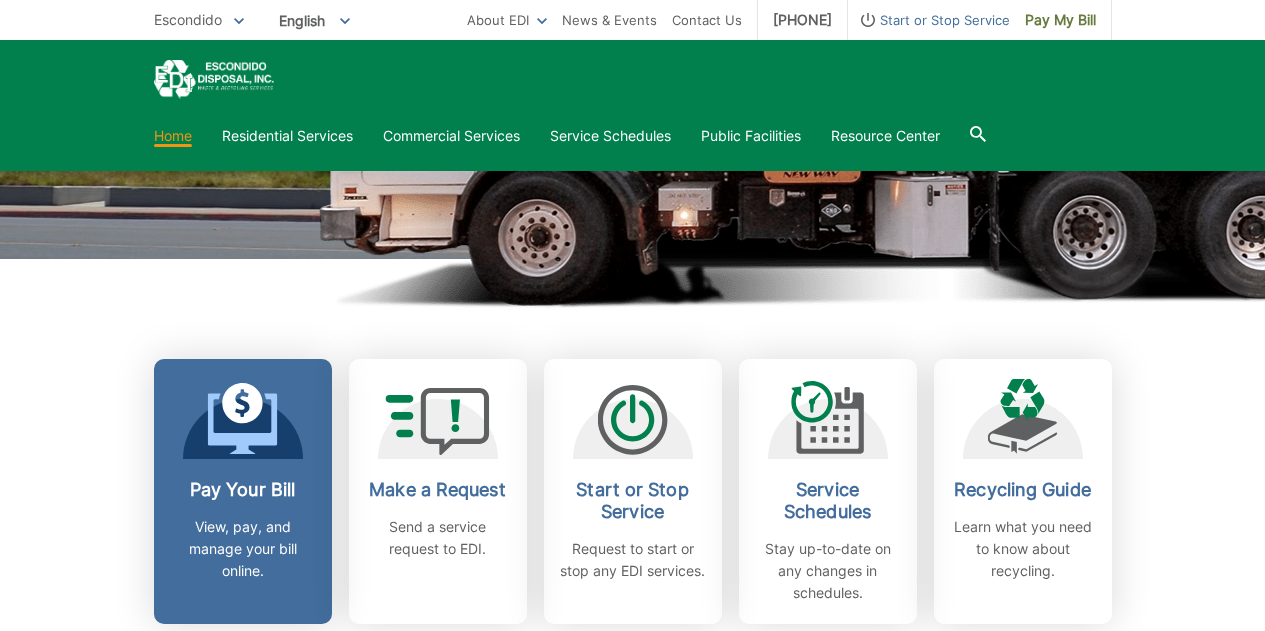 click 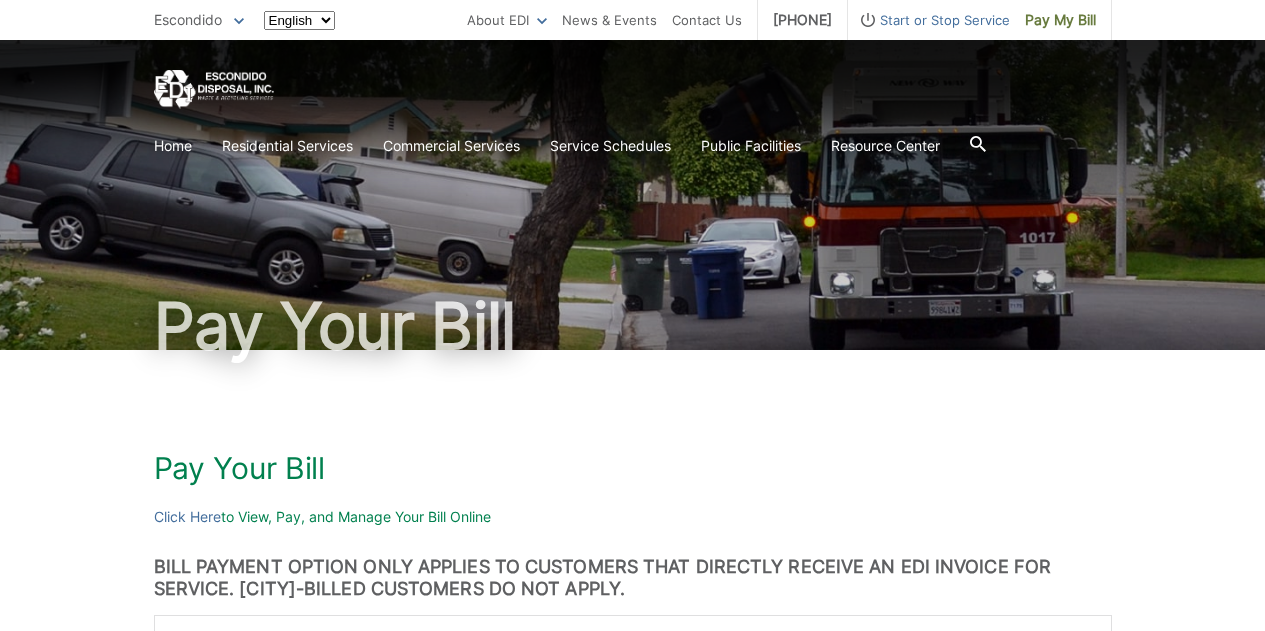 scroll, scrollTop: 0, scrollLeft: 0, axis: both 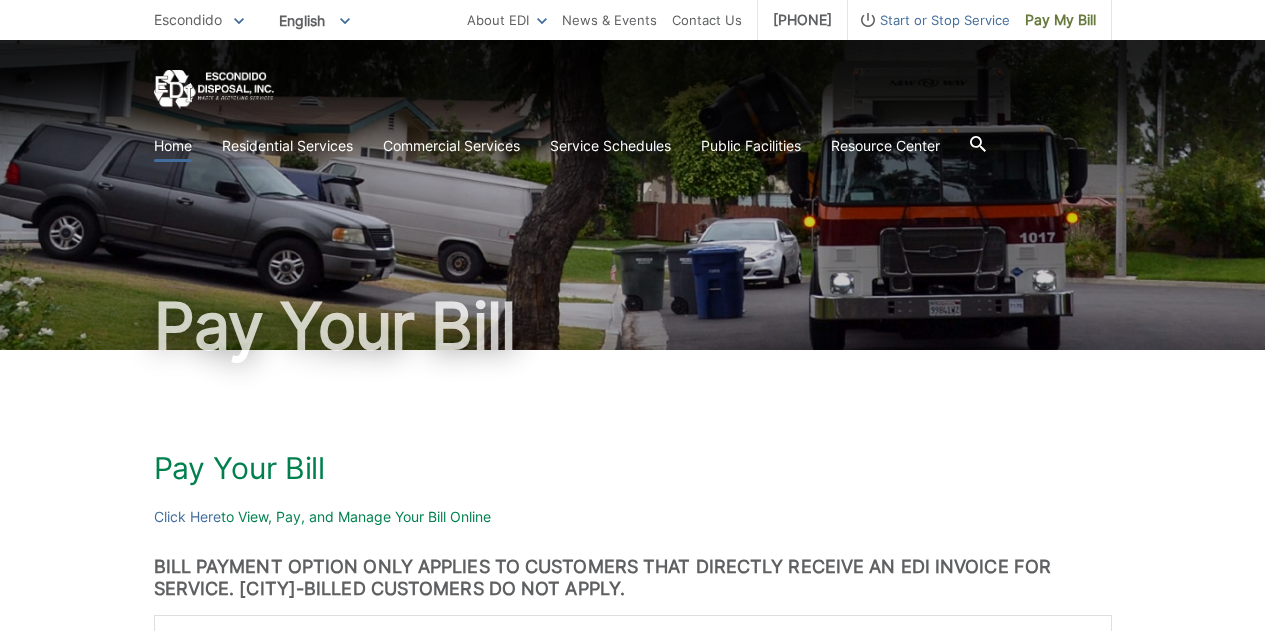click on "Home" at bounding box center (173, 146) 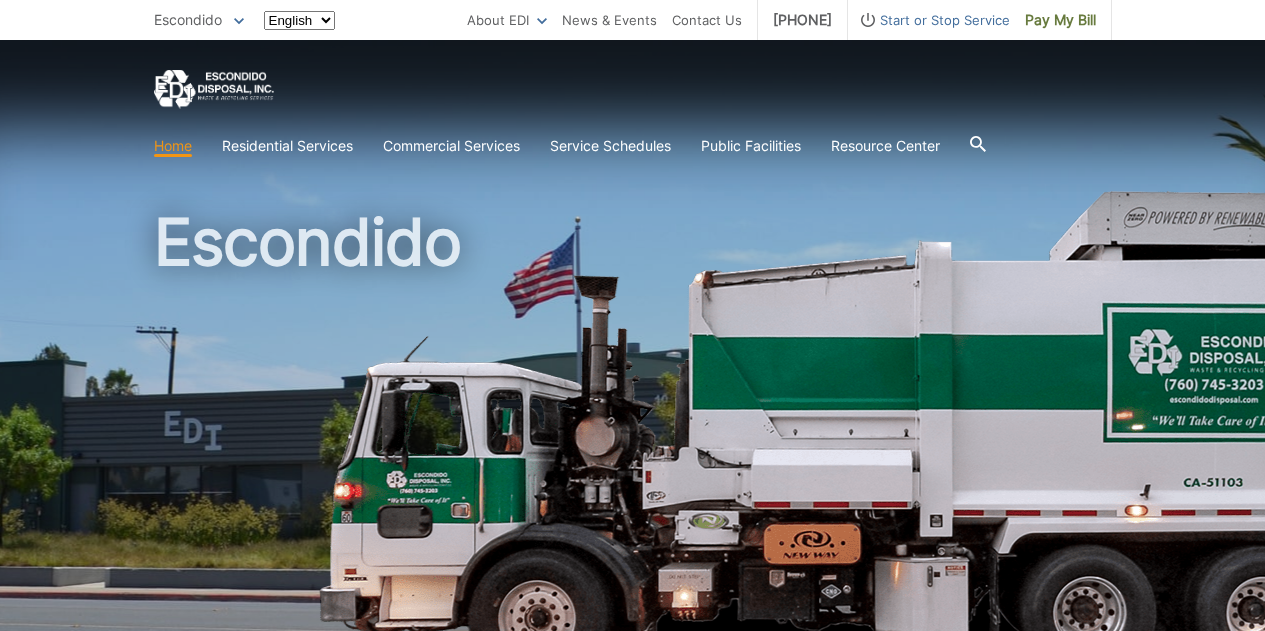 scroll, scrollTop: 0, scrollLeft: 0, axis: both 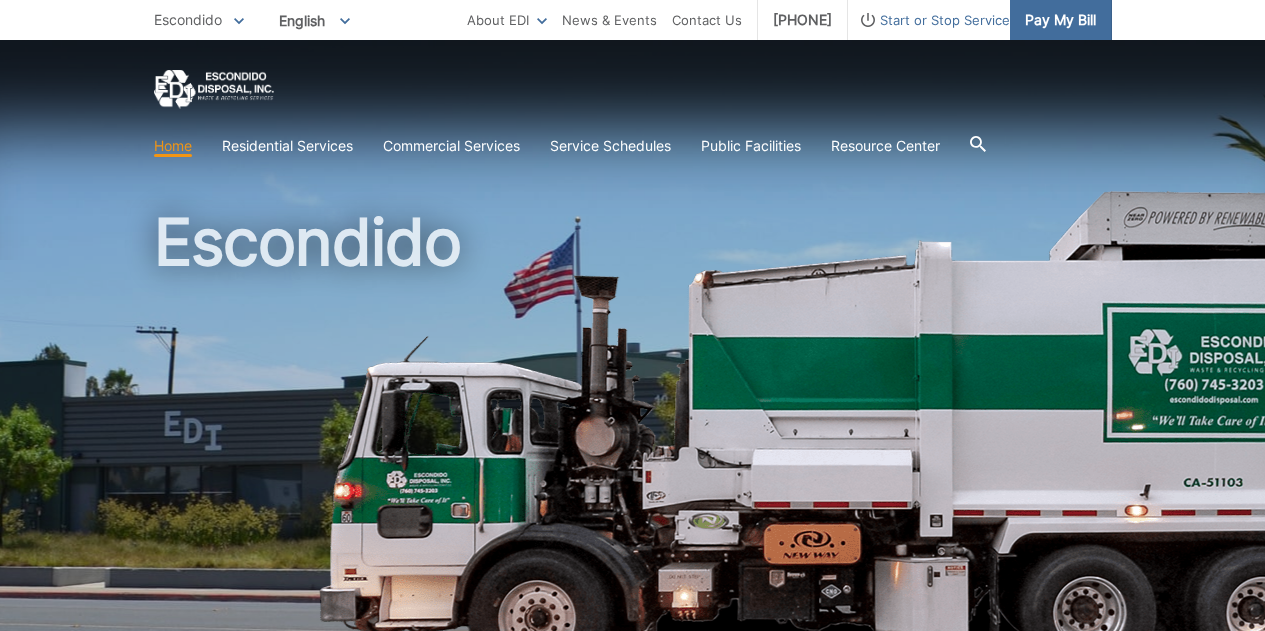 click on "Pay My Bill" at bounding box center [1060, 20] 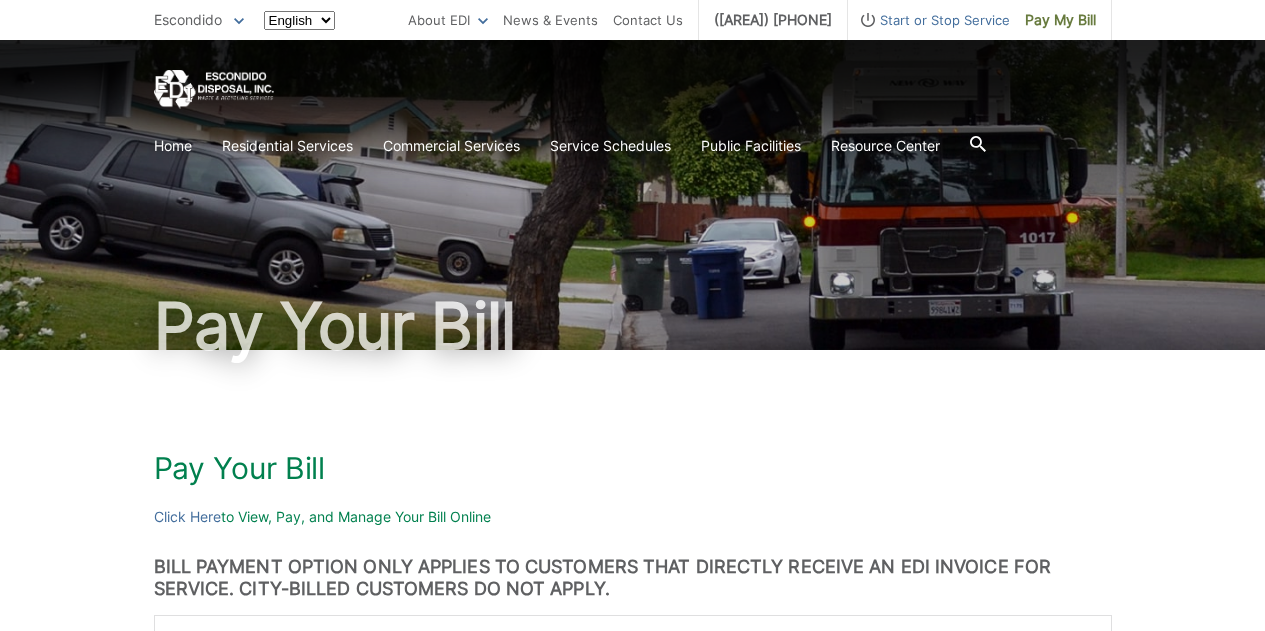 scroll, scrollTop: 0, scrollLeft: 0, axis: both 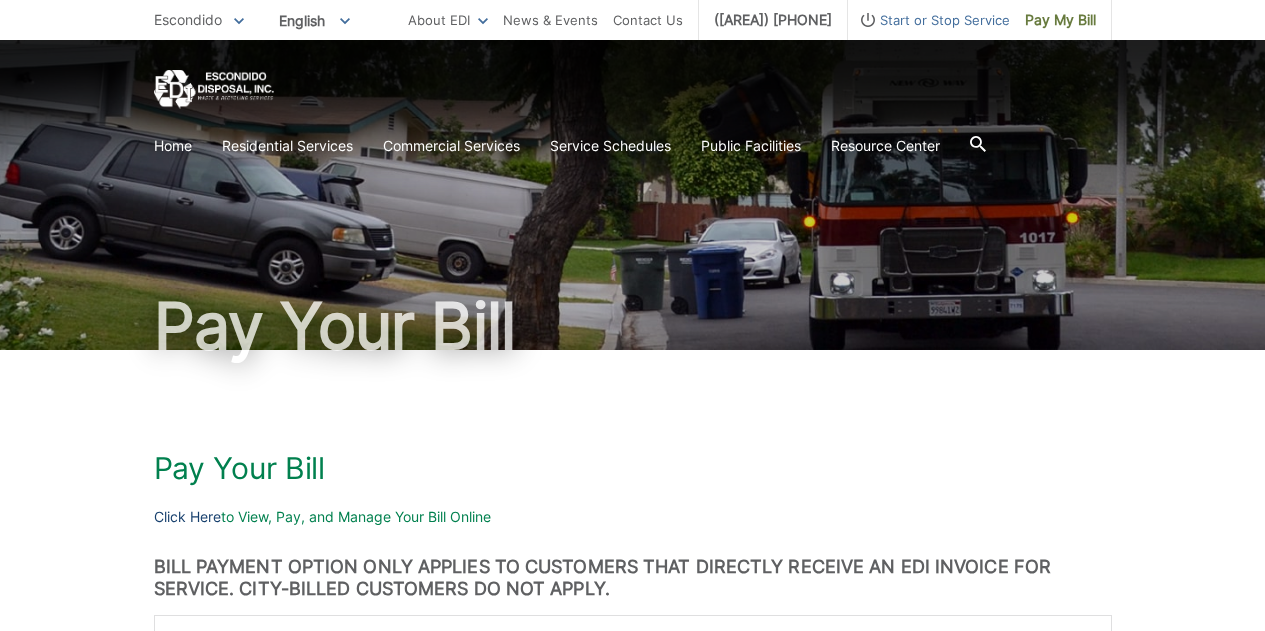 click on "Click Here" at bounding box center (187, 517) 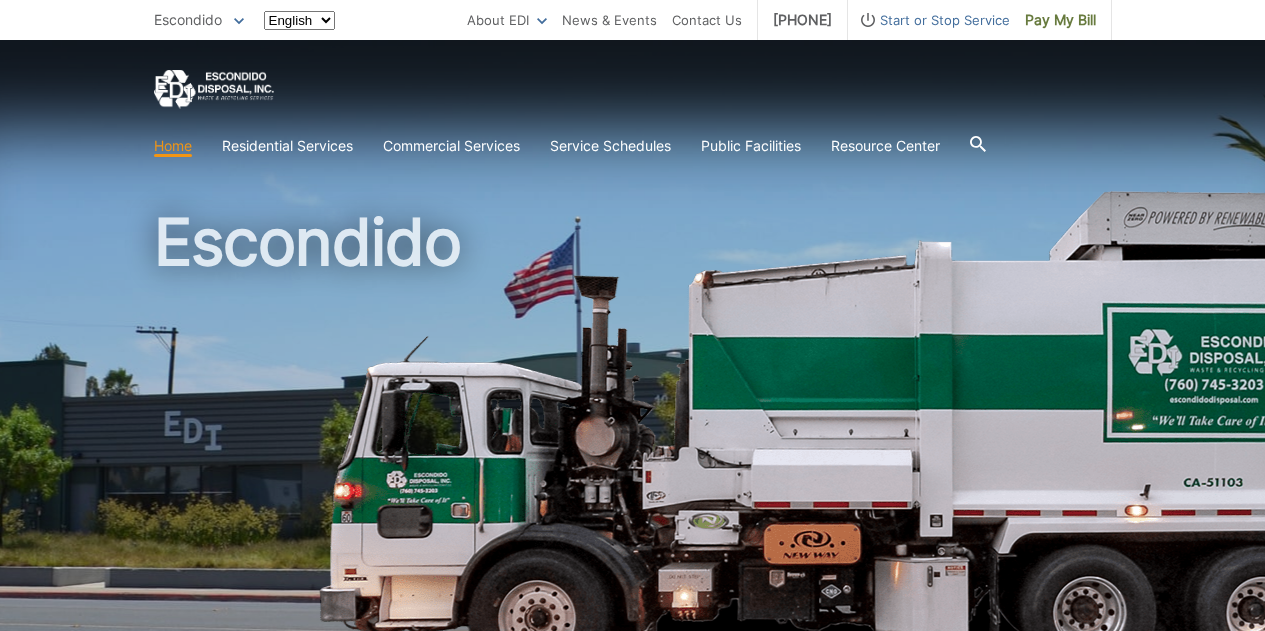 scroll, scrollTop: 0, scrollLeft: 0, axis: both 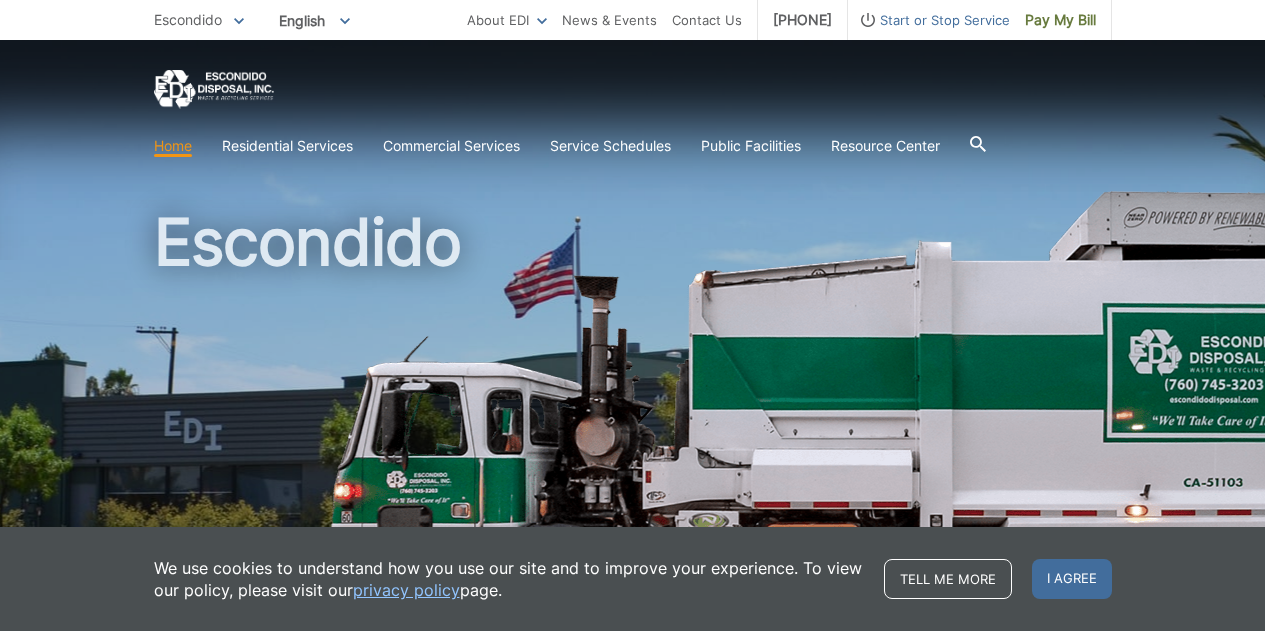 click at bounding box center (632, 440) 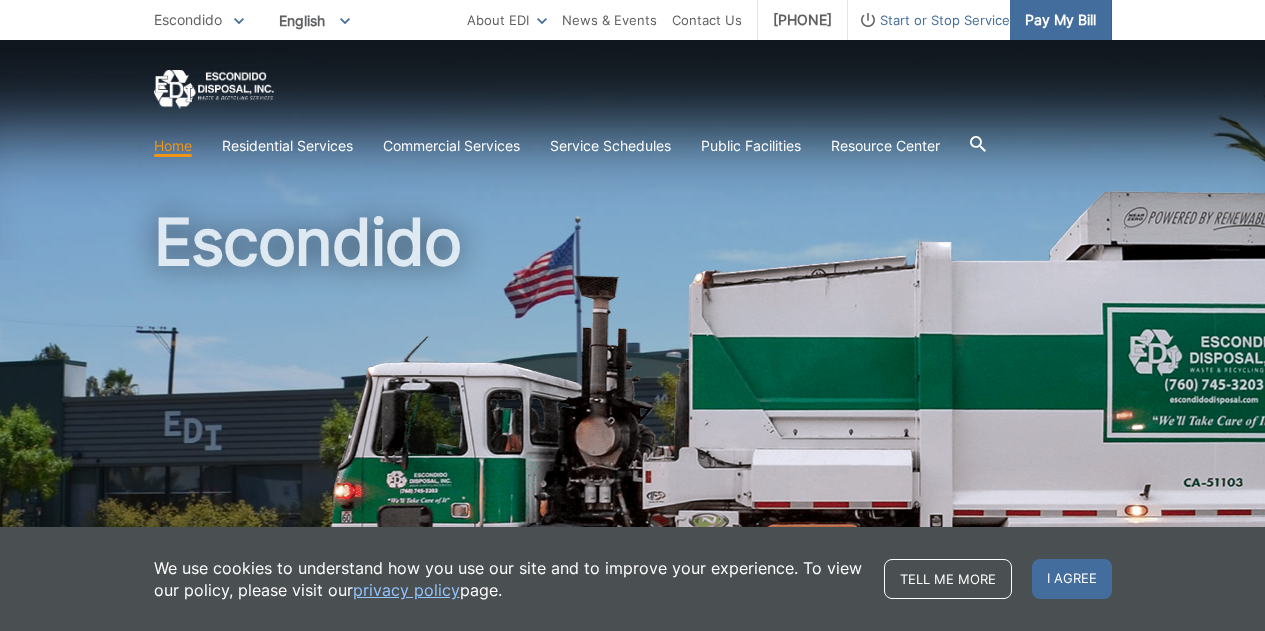 click on "Pay My Bill" at bounding box center (1060, 20) 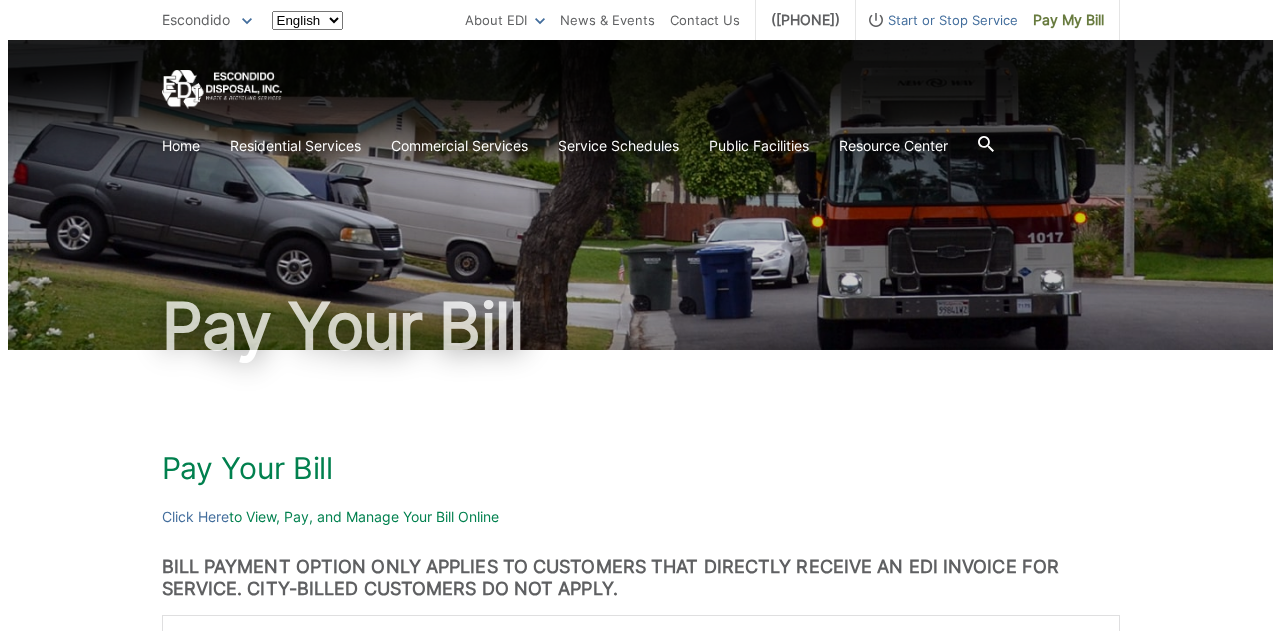 scroll, scrollTop: 0, scrollLeft: 0, axis: both 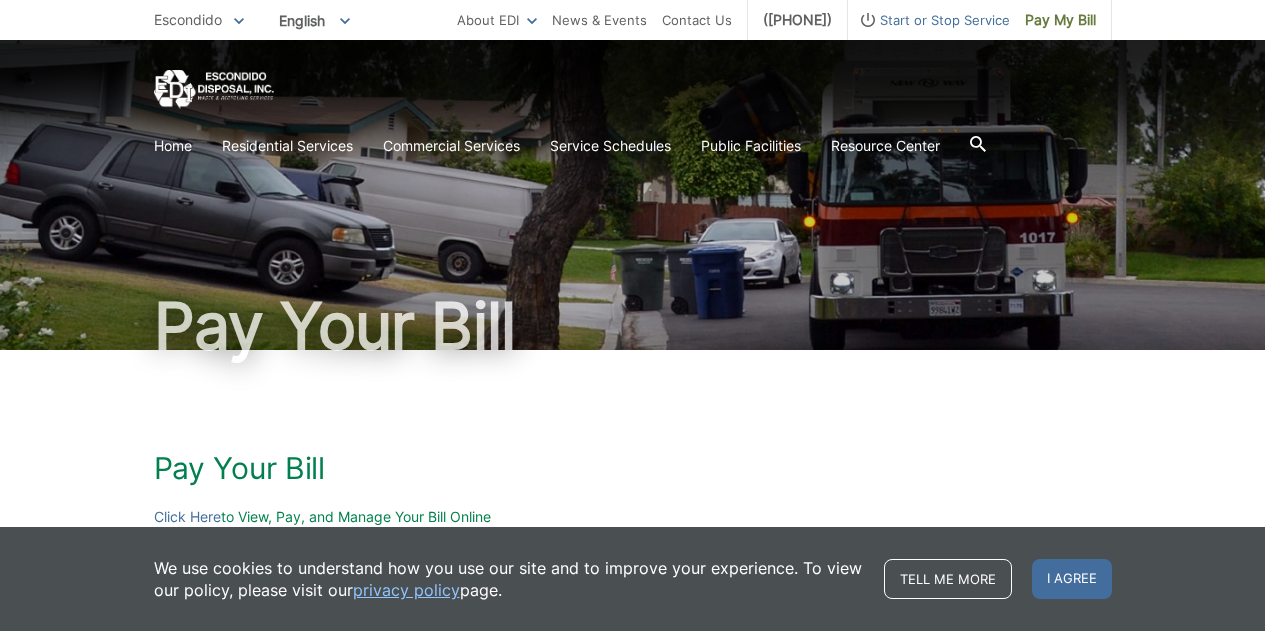click on "Escondido" at bounding box center [199, 20] 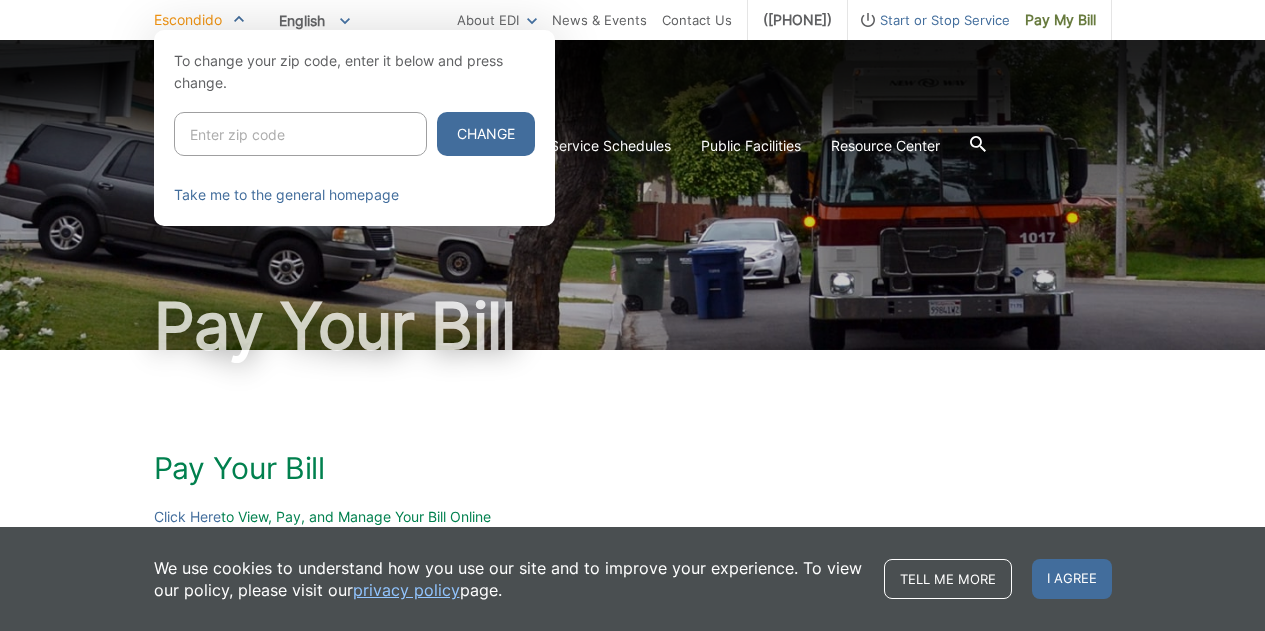 click at bounding box center [300, 134] 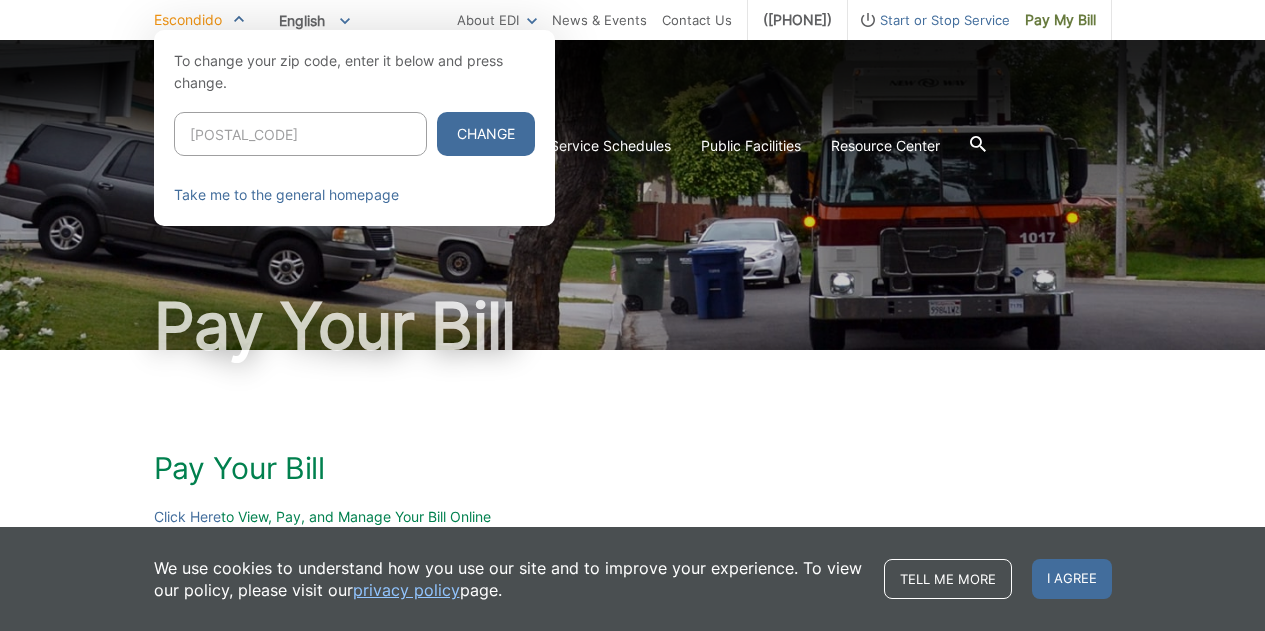click on "Change" at bounding box center (486, 134) 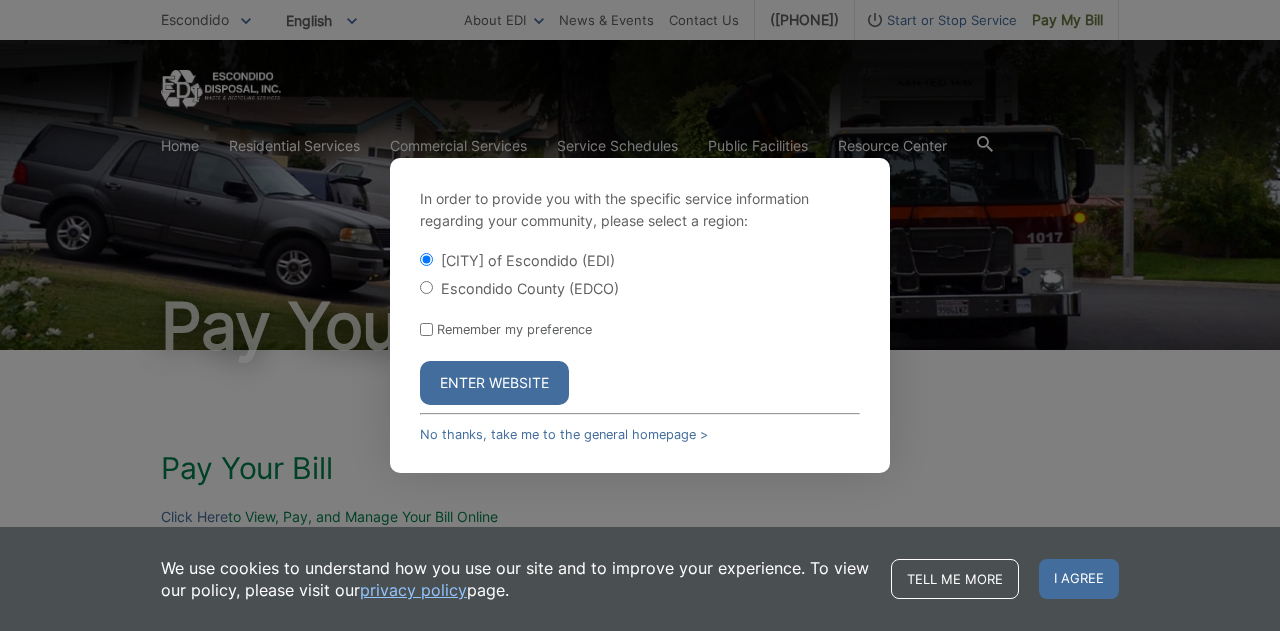 click on "Escondido County (EDCO)" at bounding box center [426, 287] 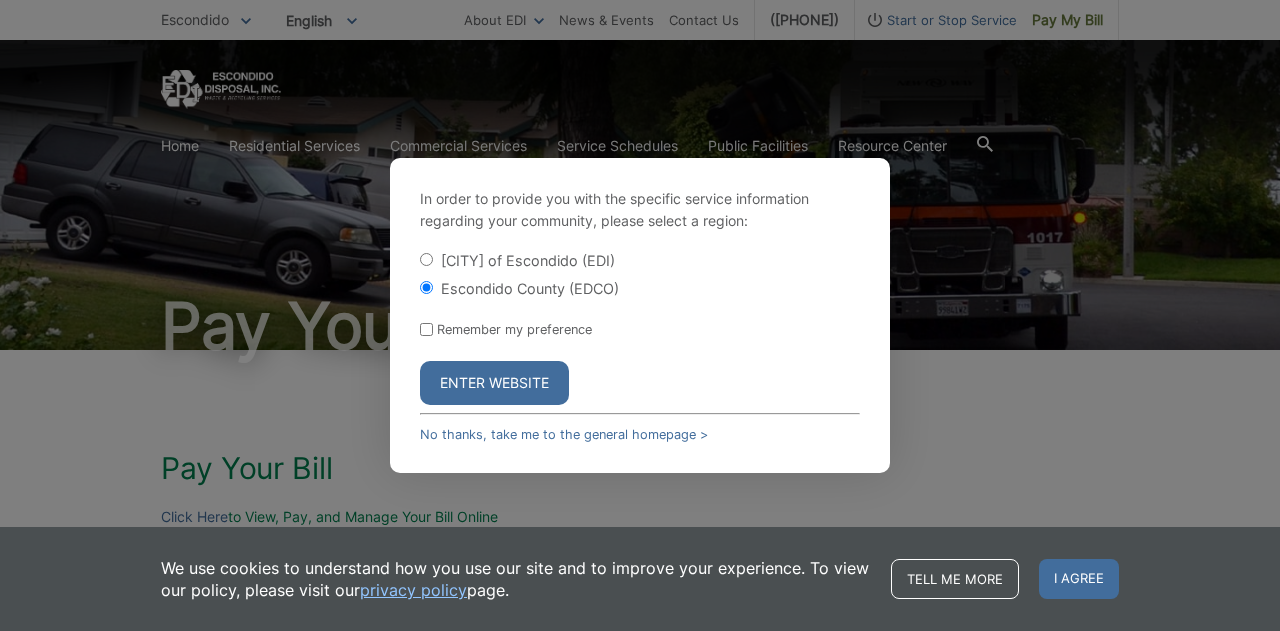 click on "Remember my preference" at bounding box center [426, 329] 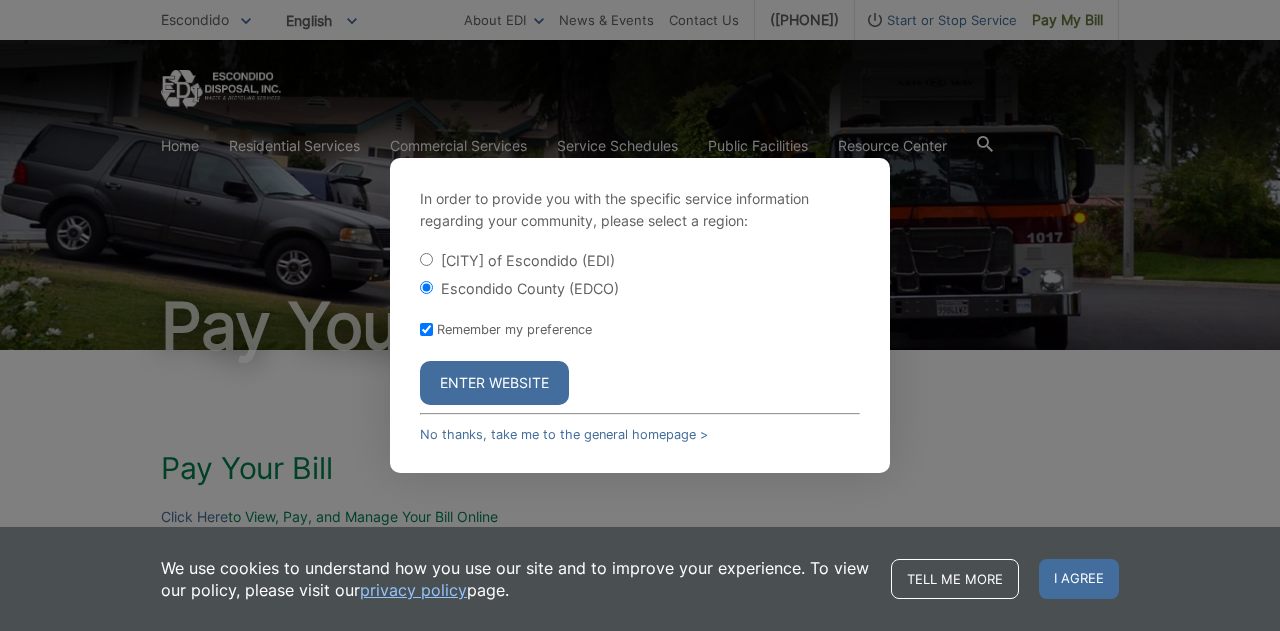 click on "Enter Website" at bounding box center [494, 383] 